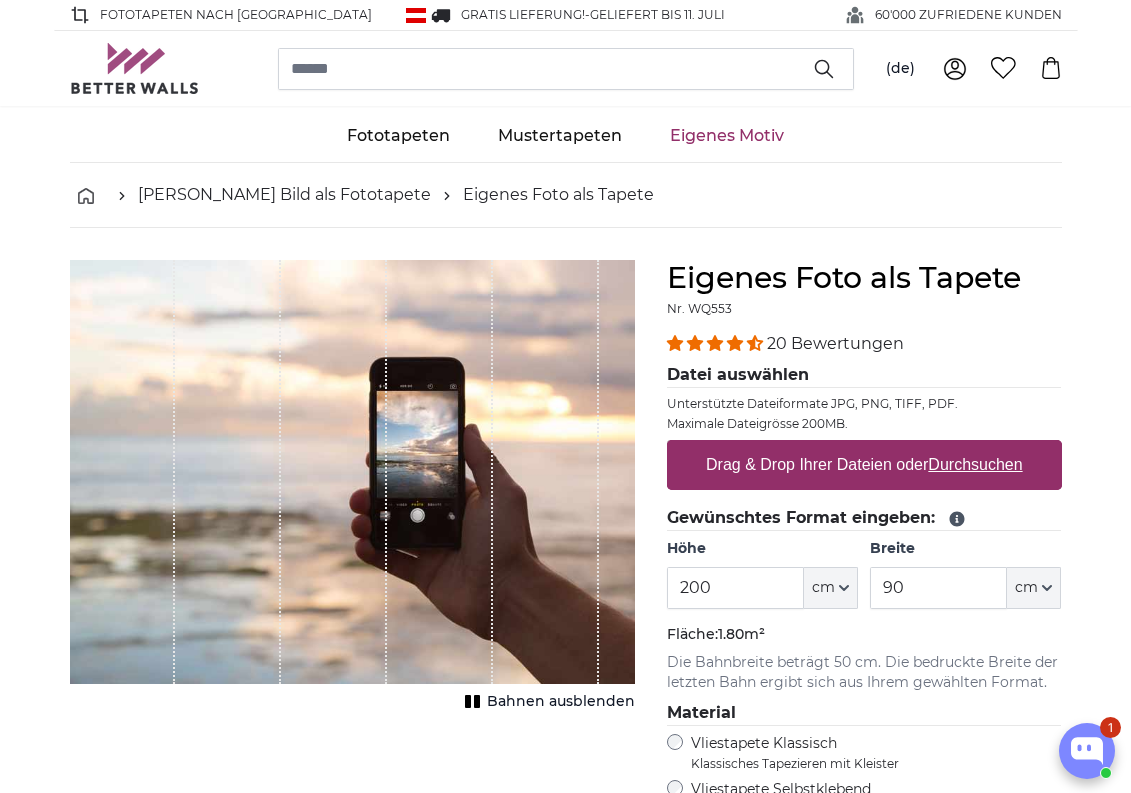 scroll, scrollTop: 0, scrollLeft: 0, axis: both 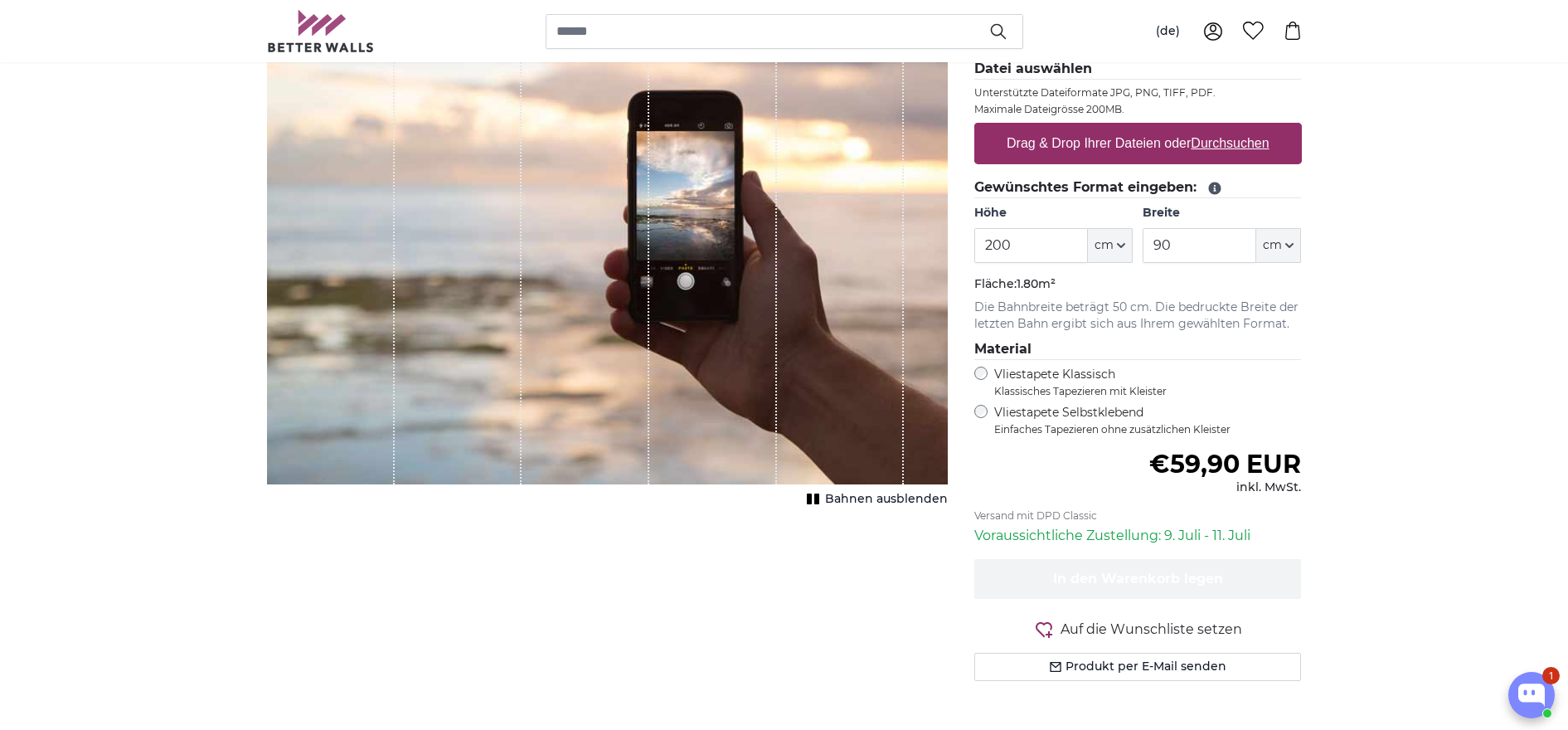 click on "Durchsuchen" at bounding box center (1230, 143) 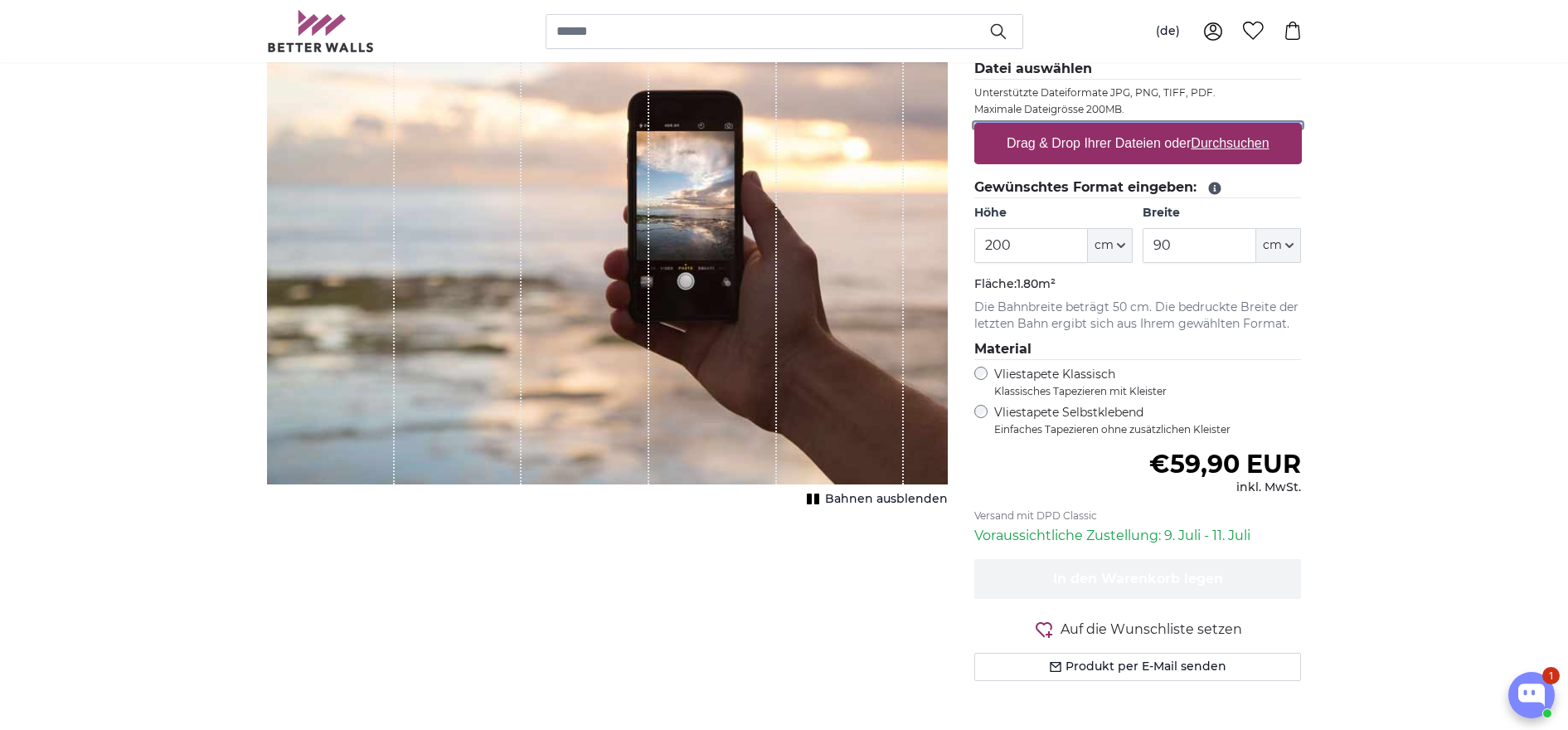 type on "**********" 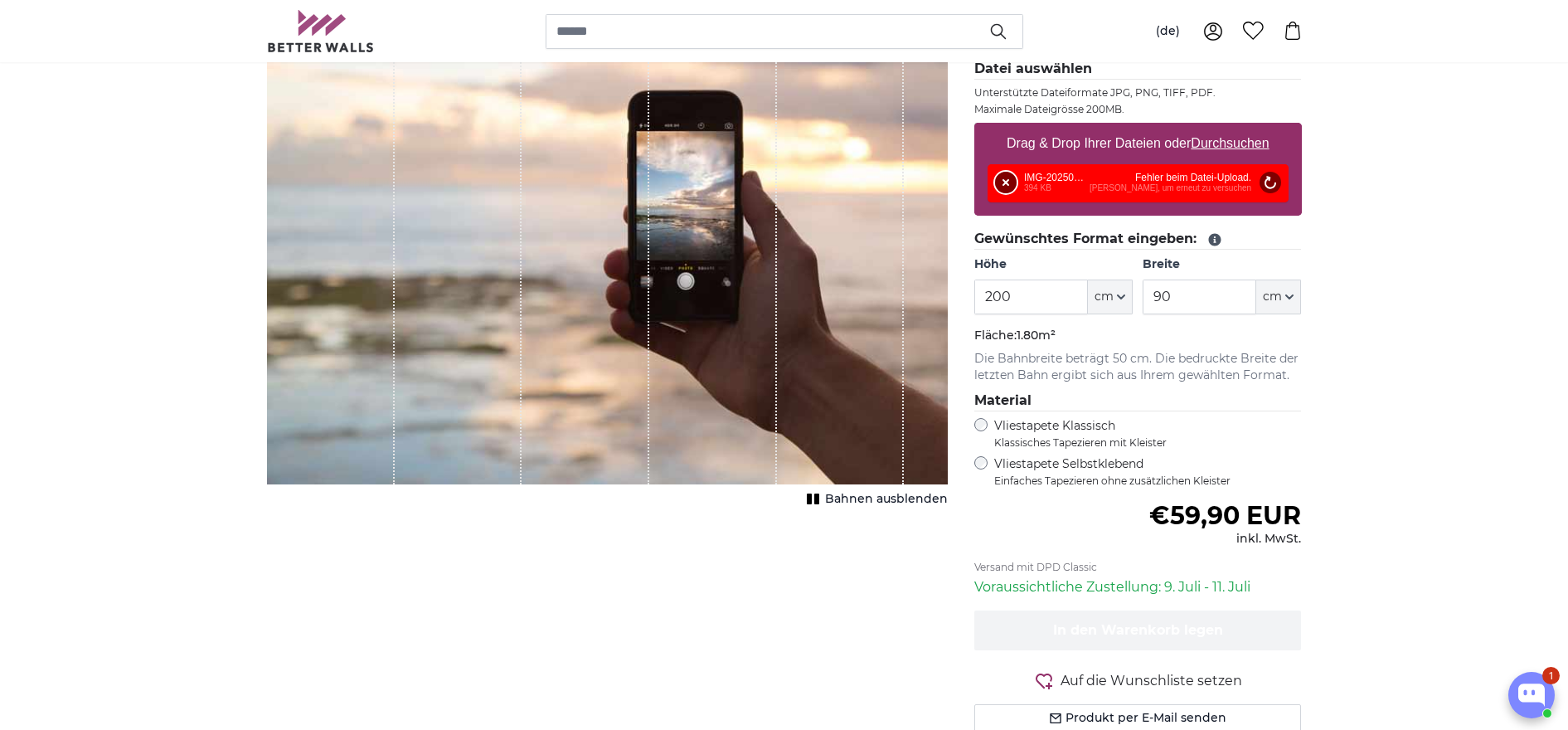 click on "Entfernen" at bounding box center [1006, 182] 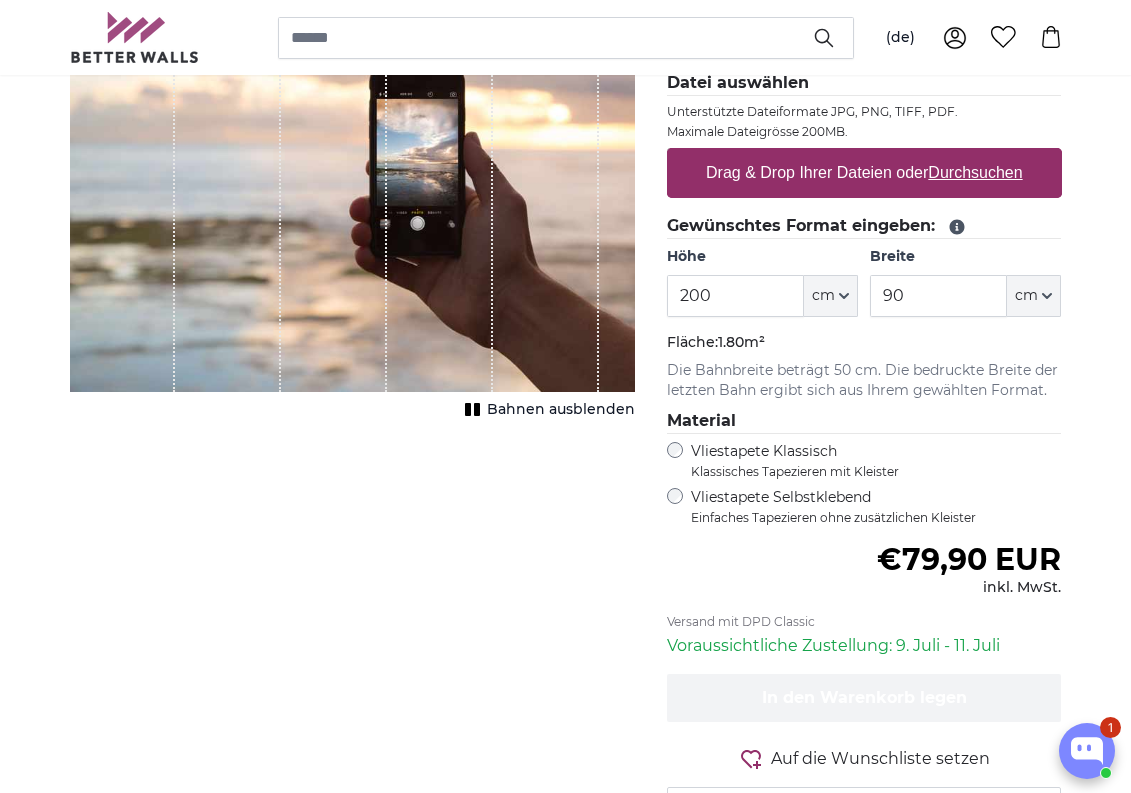 click on "Durchsuchen" at bounding box center (975, 172) 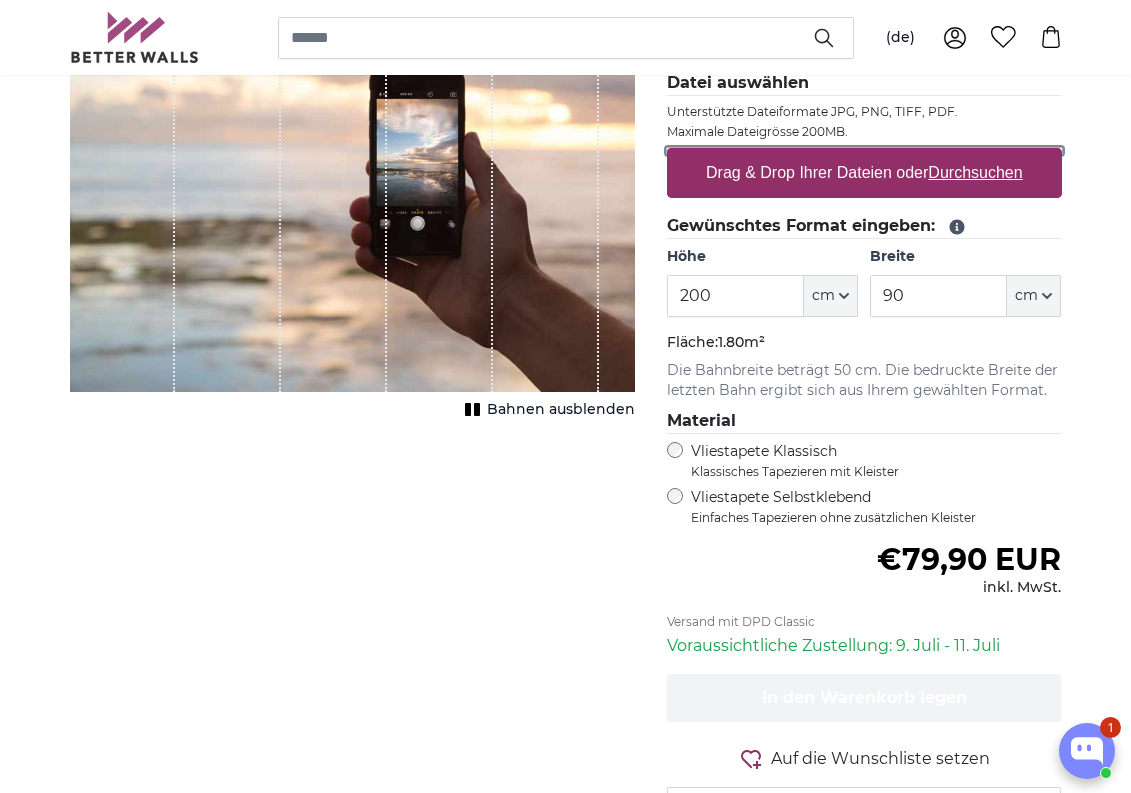 click on "Drag & Drop Ihrer Dateien oder  Durchsuchen" at bounding box center (864, 151) 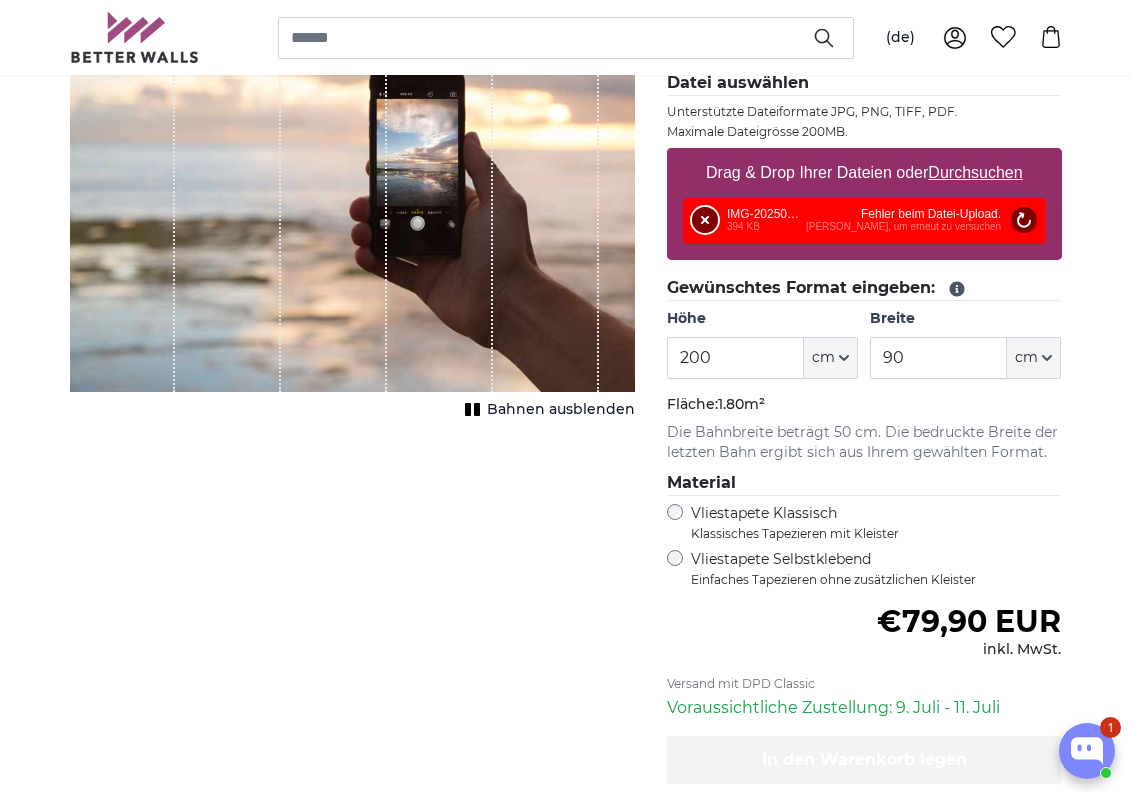click on "Entfernen" at bounding box center [705, 220] 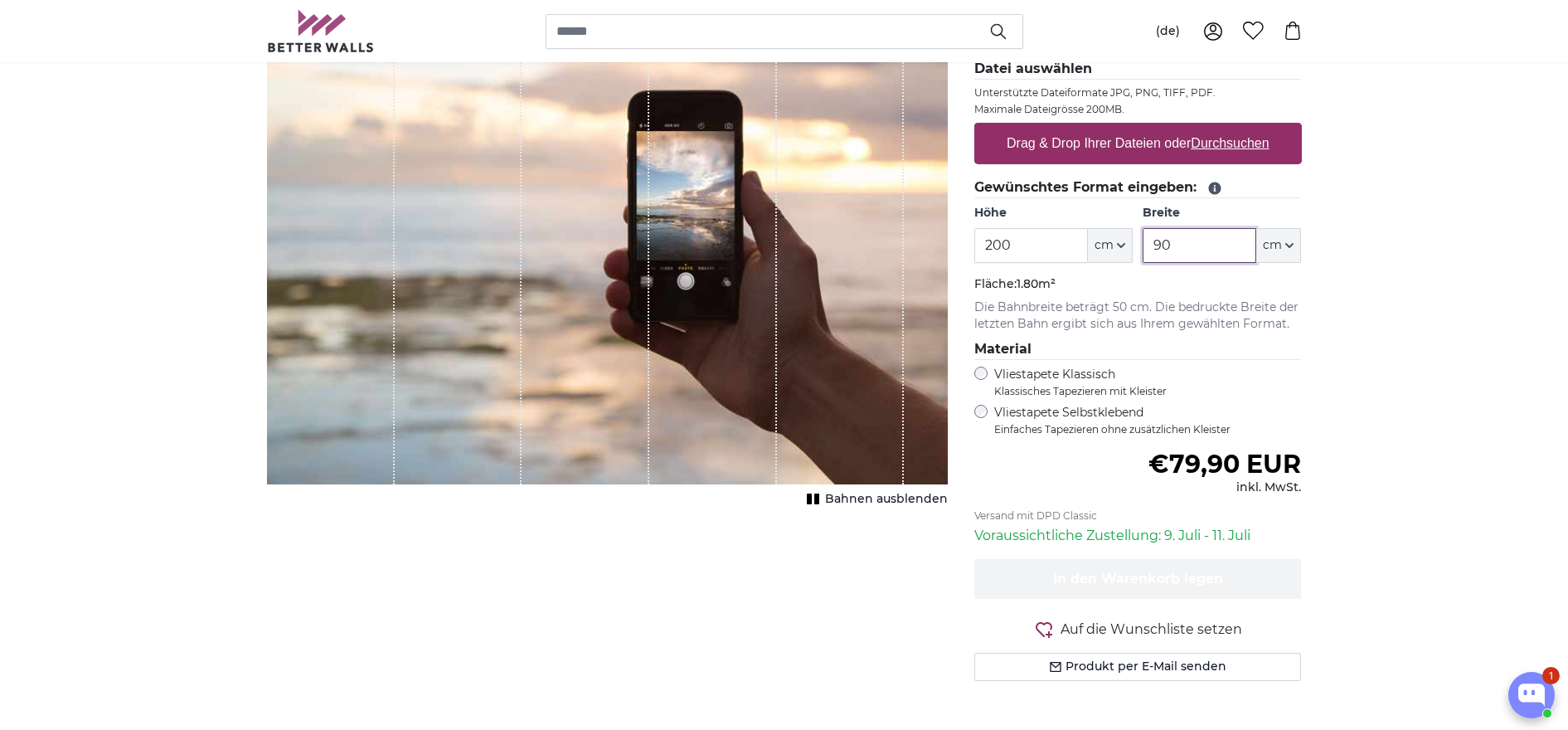 click on "90" at bounding box center (1199, 246) 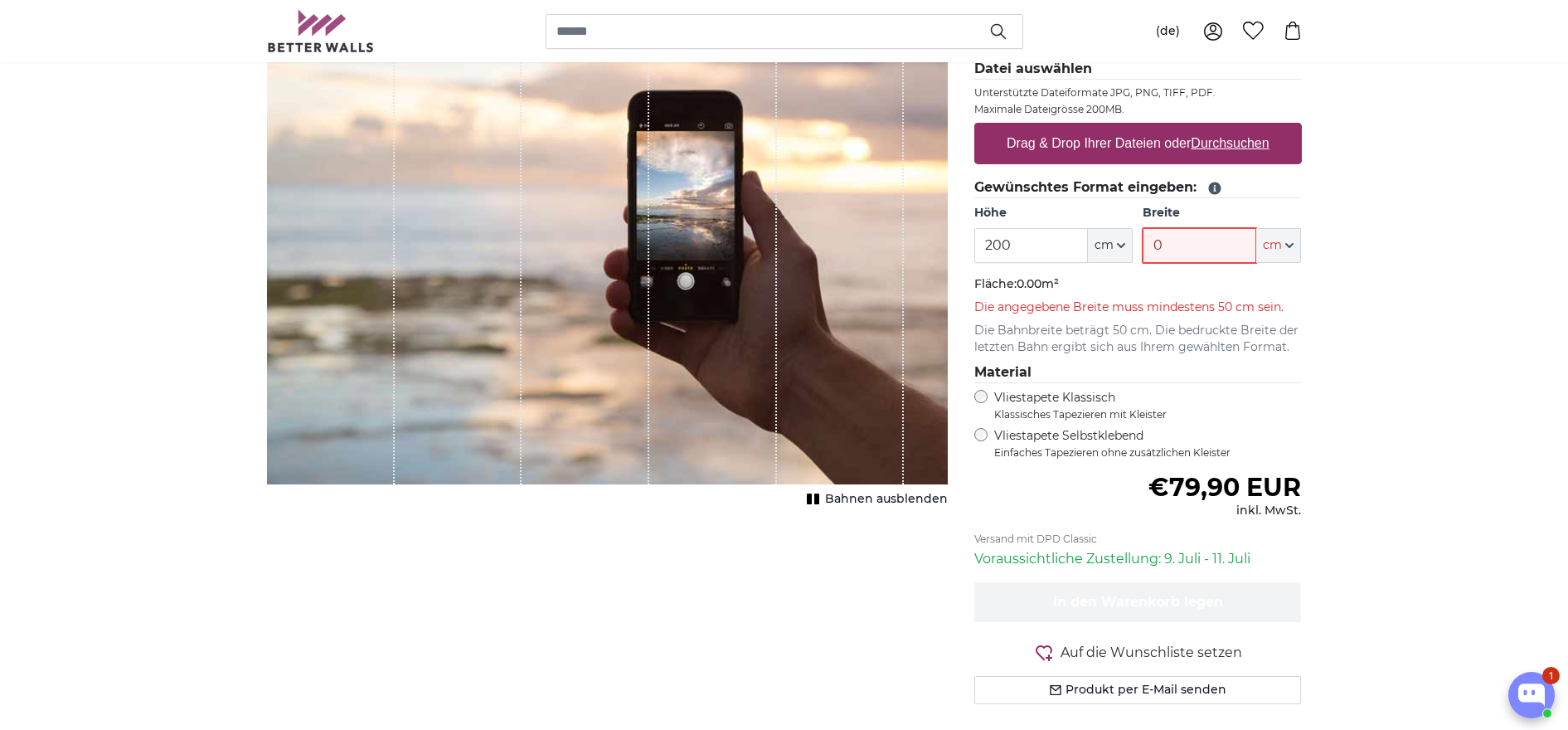 type on "90" 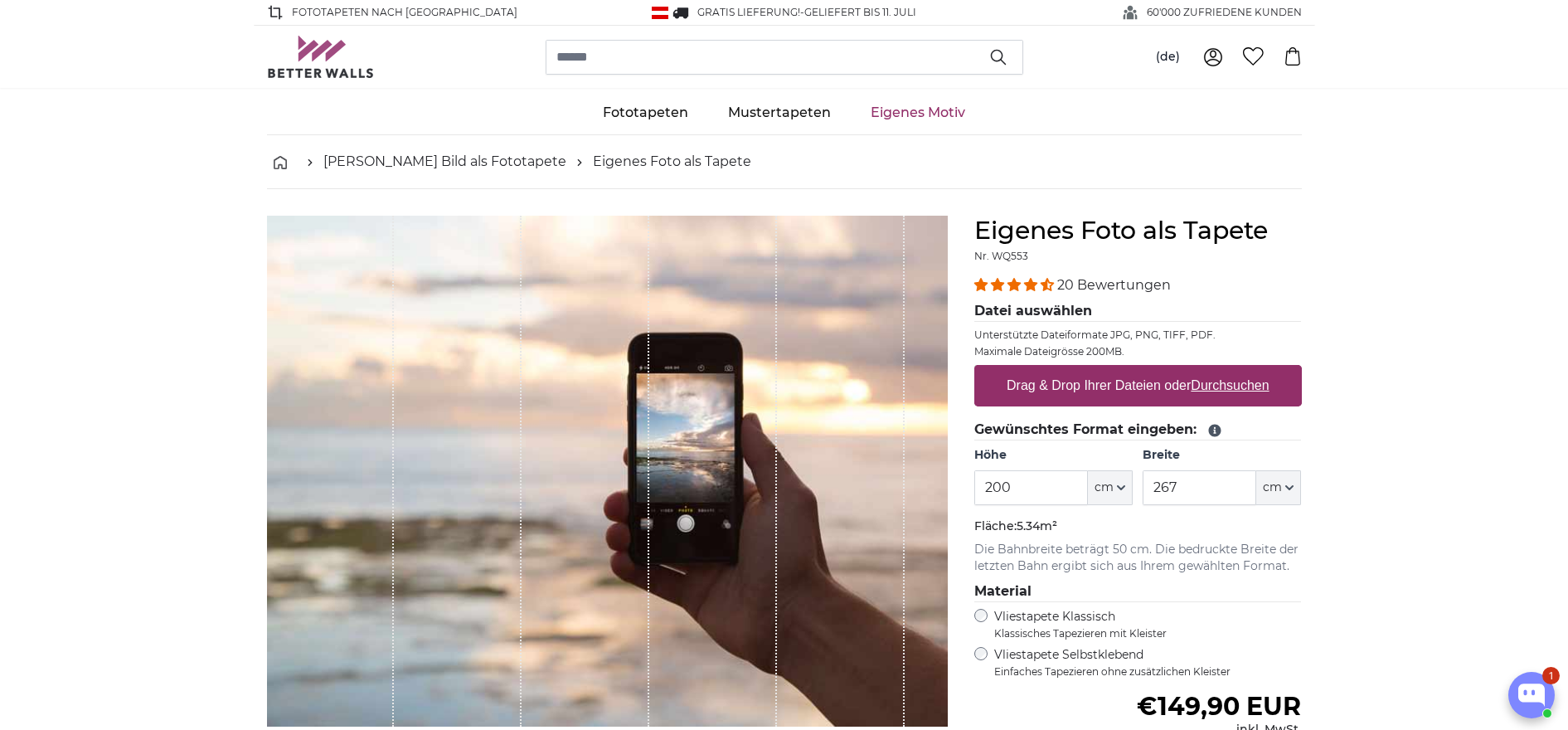scroll, scrollTop: 0, scrollLeft: 0, axis: both 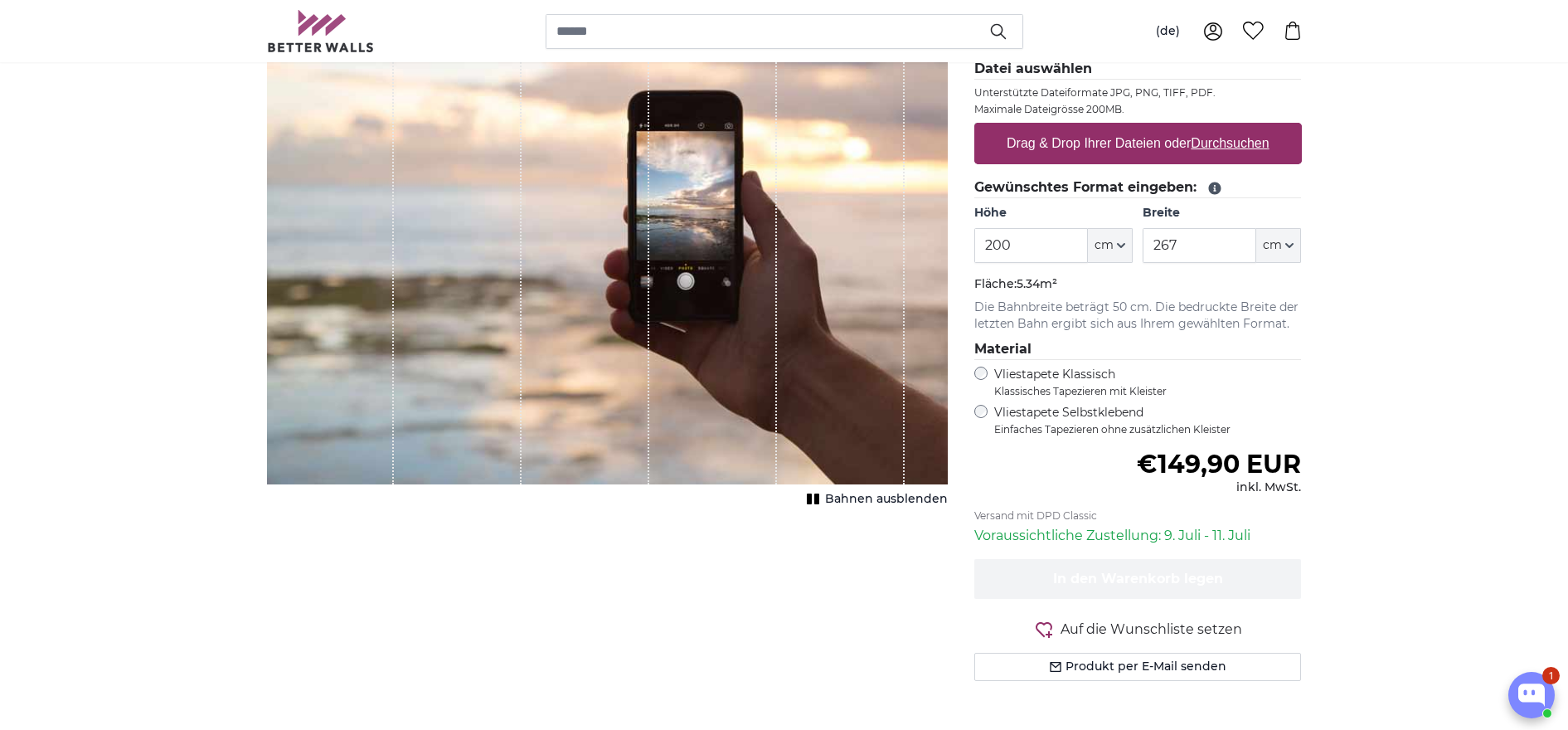 click on "Bahnen ausblenden" at bounding box center [886, 499] 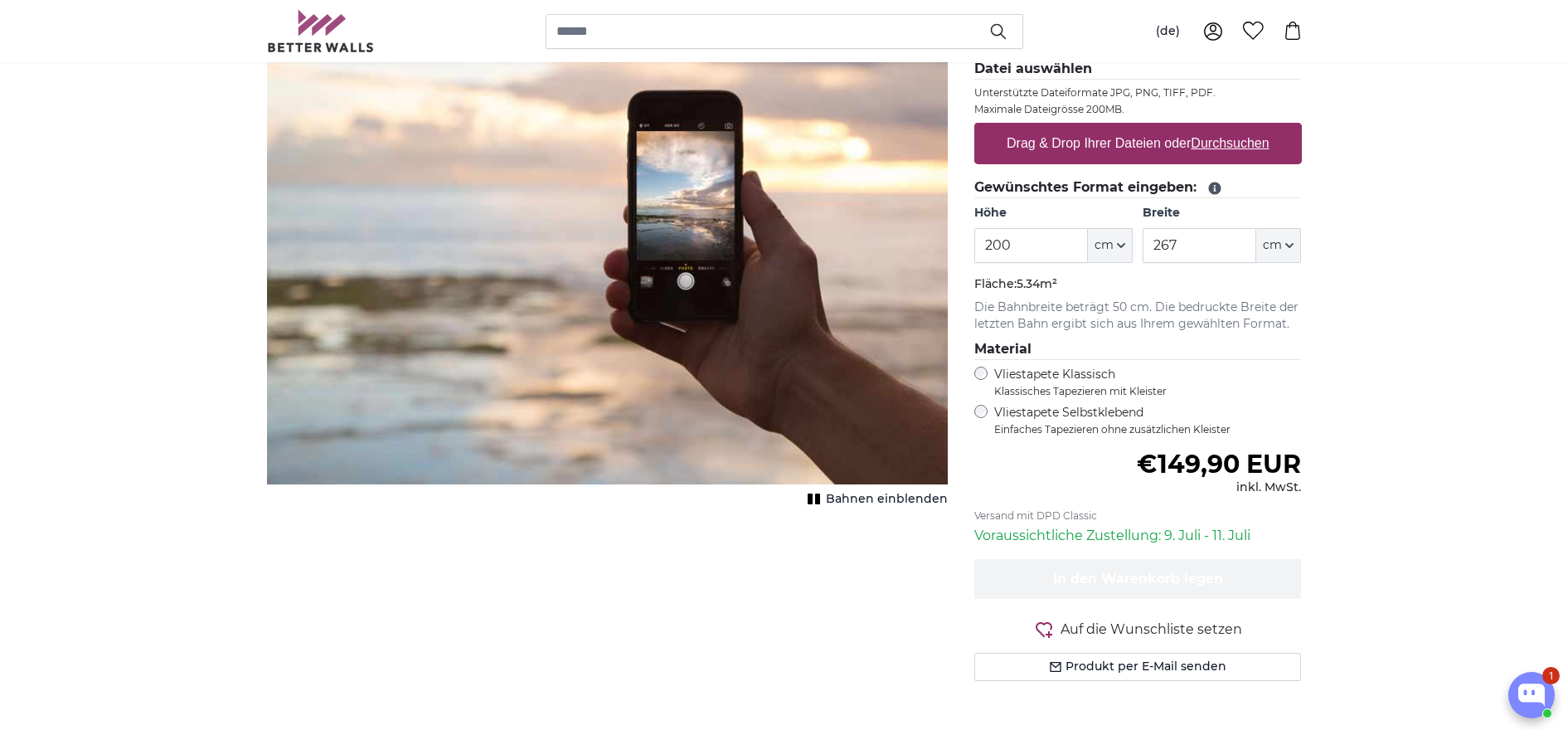 click on "Bahnen einblenden" at bounding box center [886, 499] 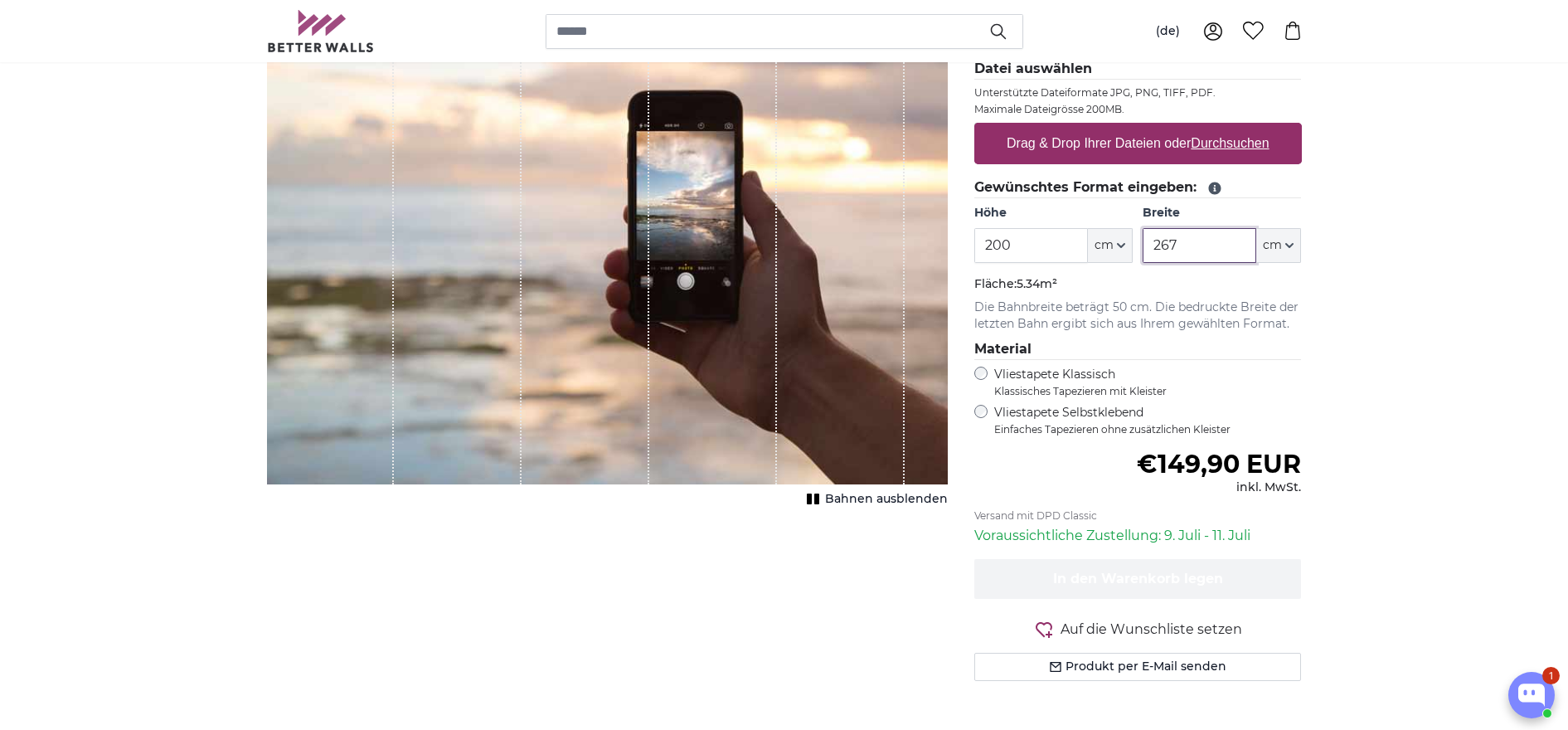 drag, startPoint x: 1218, startPoint y: 242, endPoint x: 1130, endPoint y: 242, distance: 88 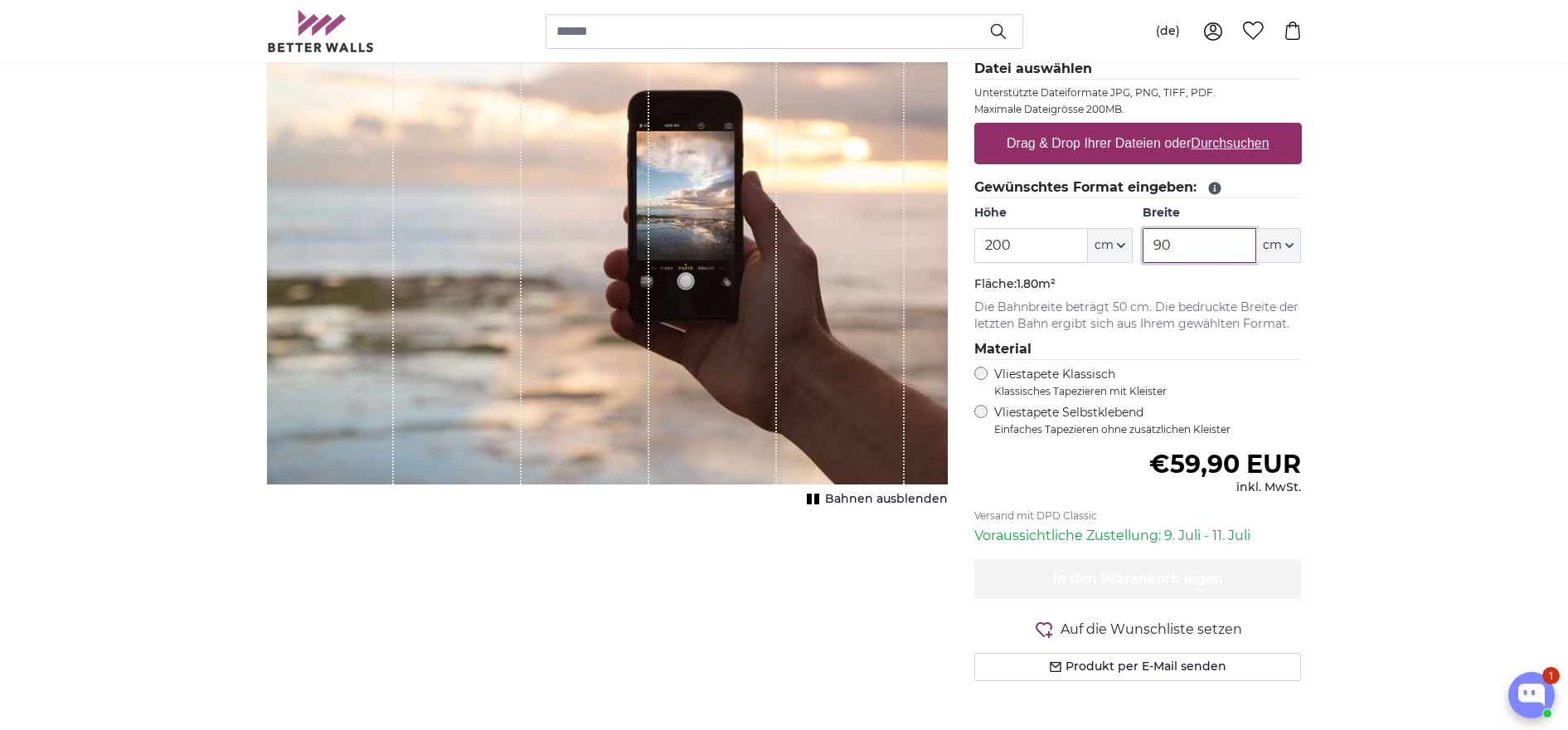 type on "90" 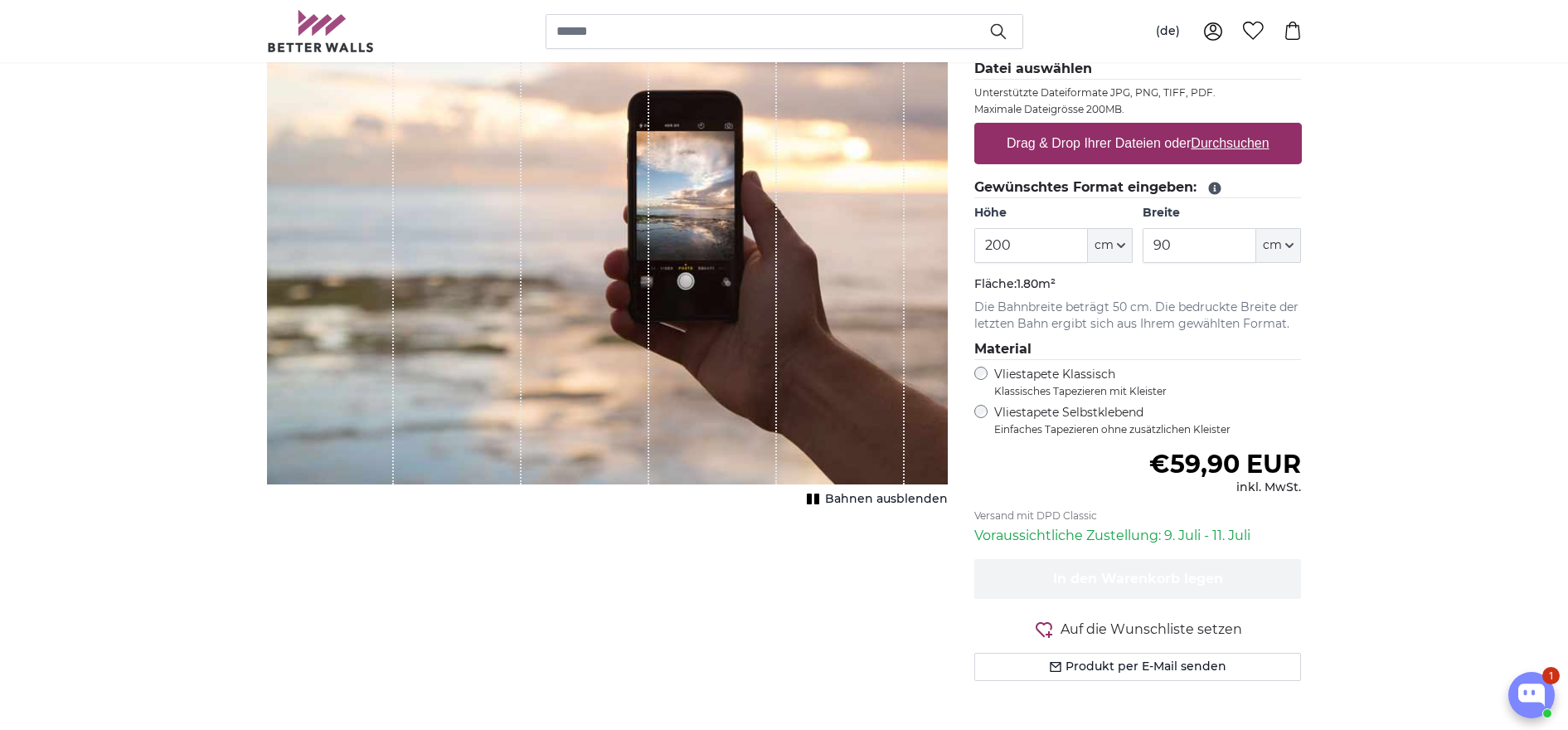click on "Drag & Drop Ihrer Dateien oder  Durchsuchen" at bounding box center (1138, 144) 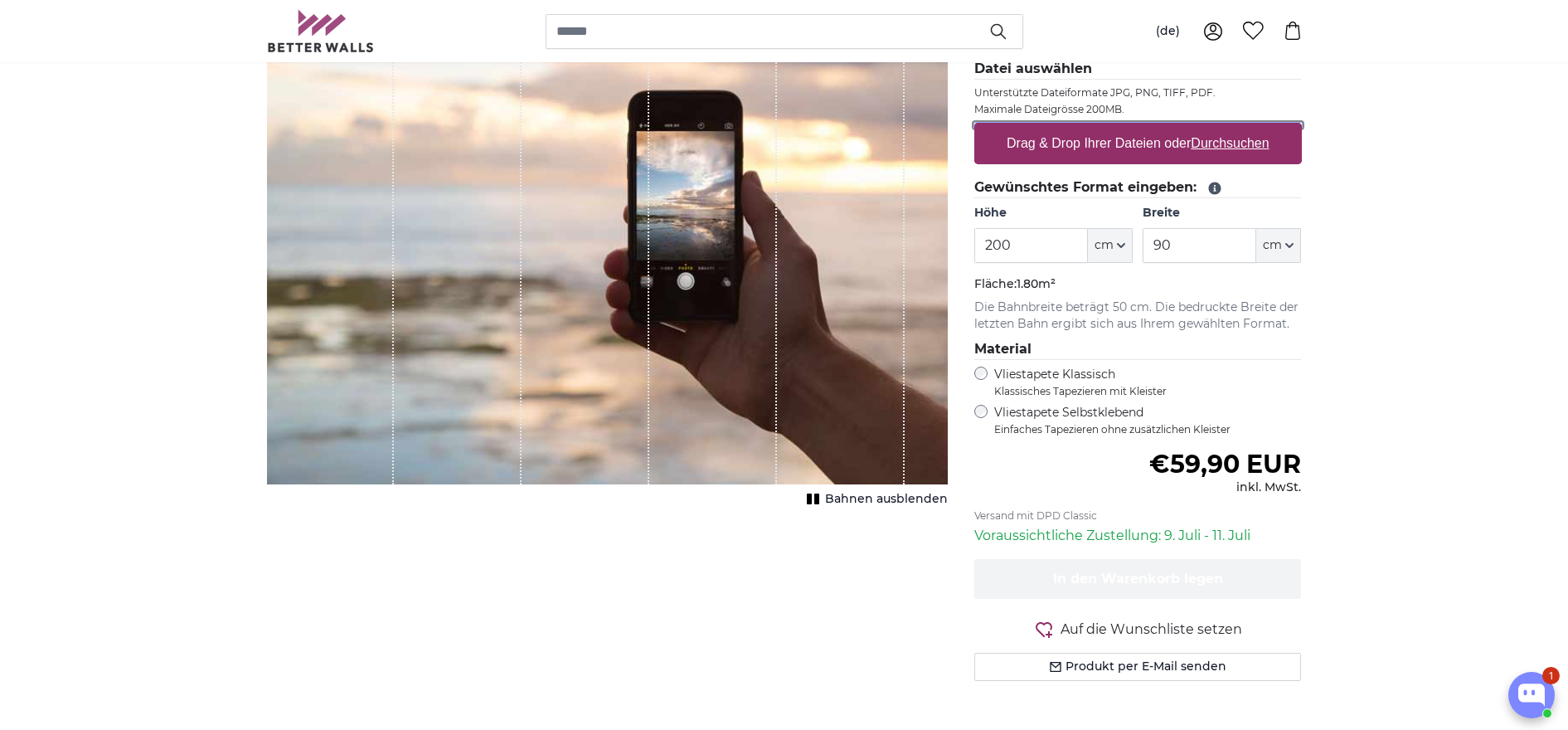 click on "Drag & Drop Ihrer Dateien oder  Durchsuchen" at bounding box center [1138, 125] 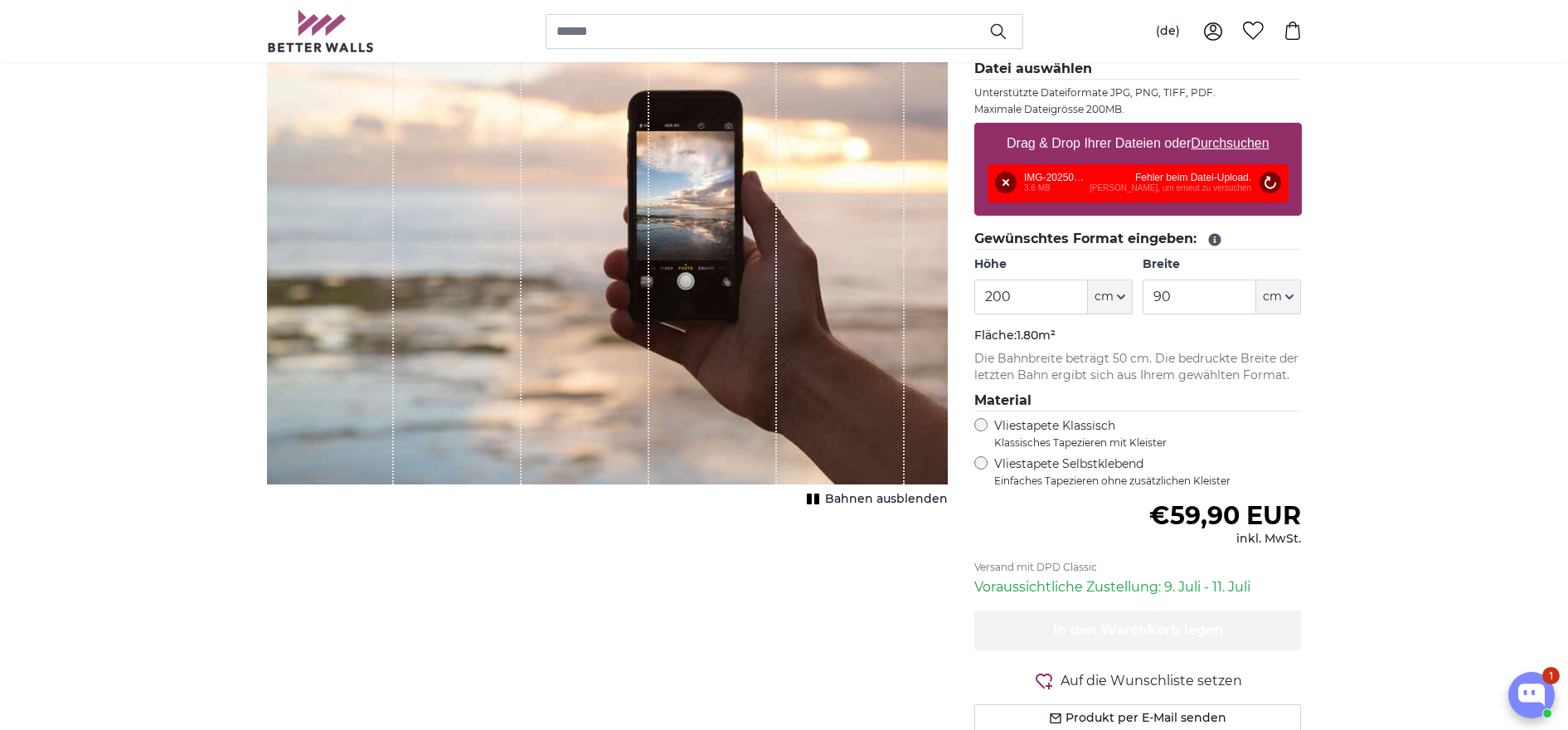 click on "Gewünschtes Format eingeben:" 